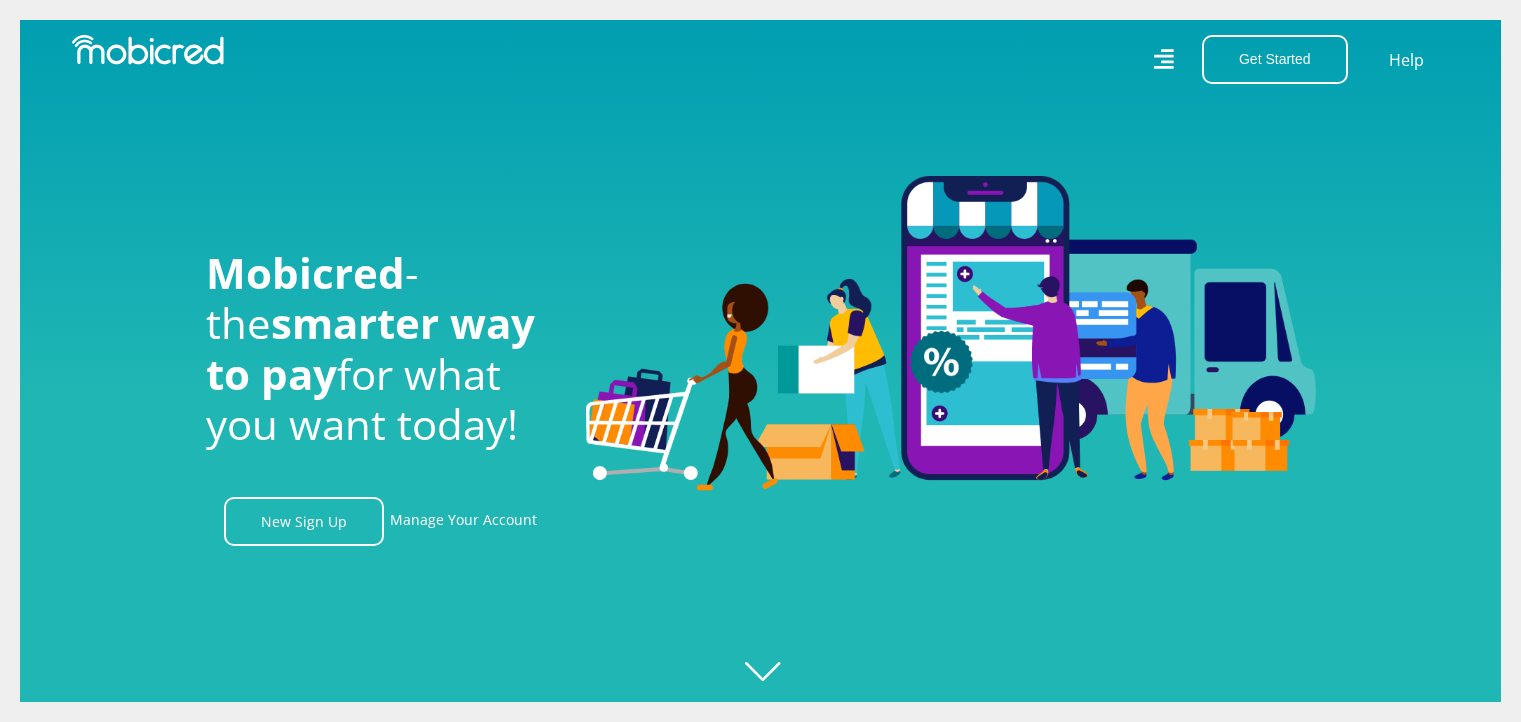 scroll, scrollTop: 0, scrollLeft: 0, axis: both 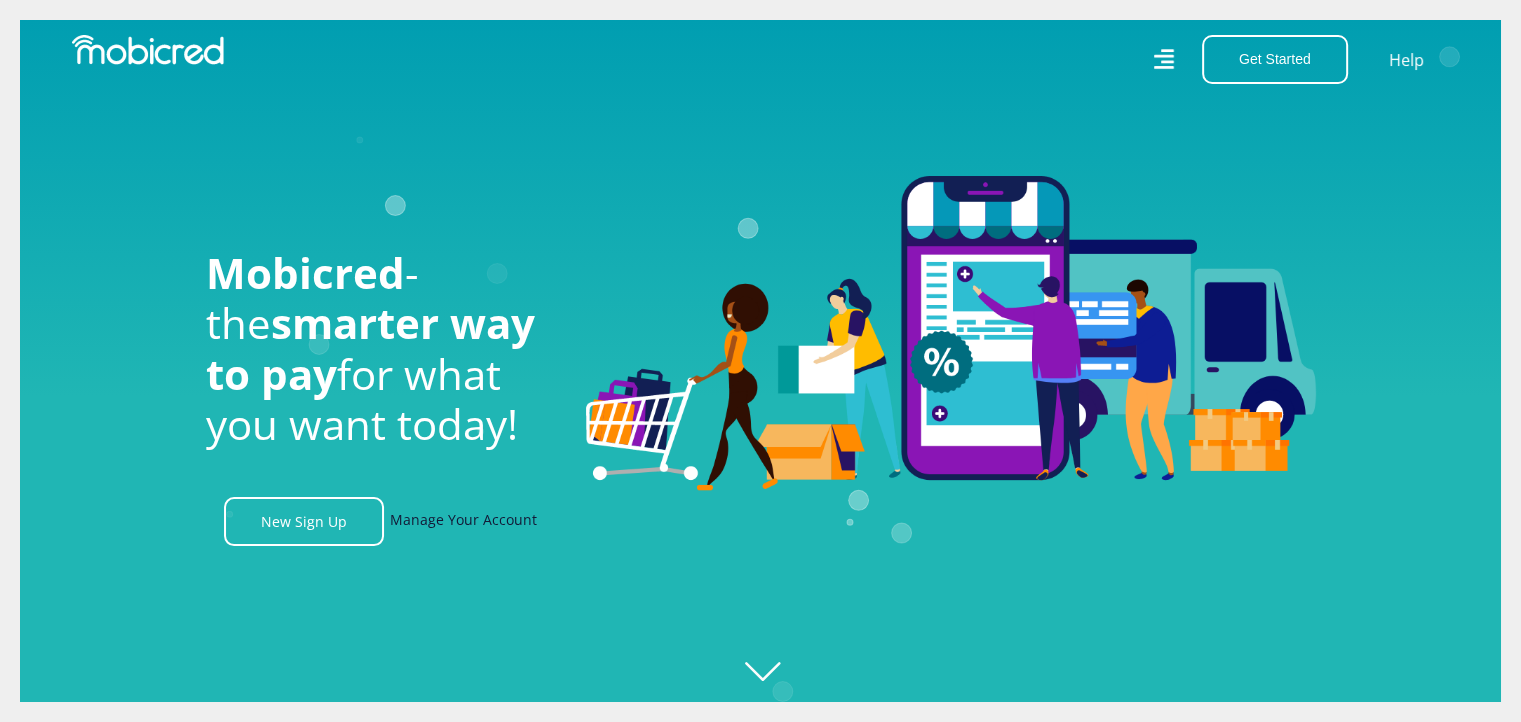 click on "Manage Your Account" at bounding box center [463, 521] 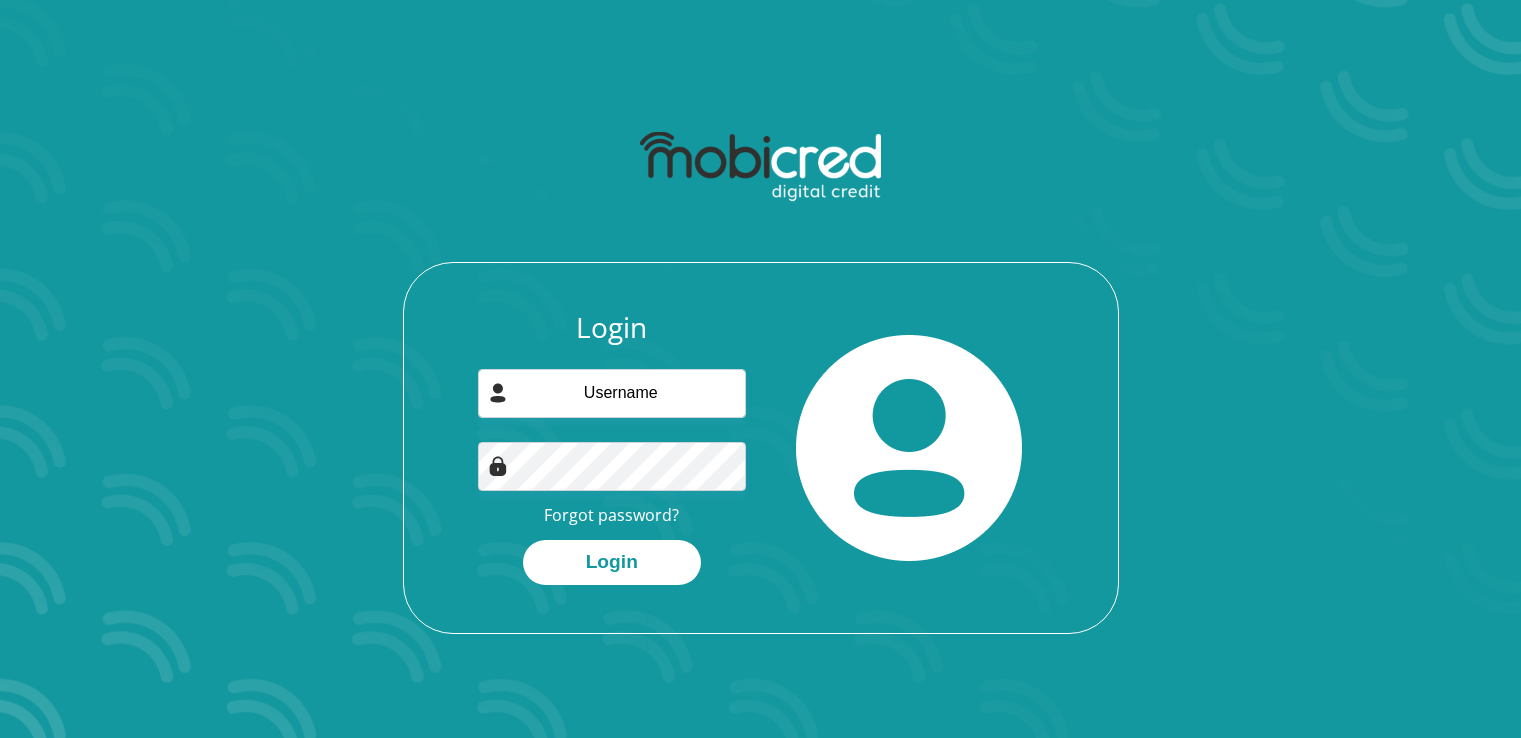 scroll, scrollTop: 0, scrollLeft: 0, axis: both 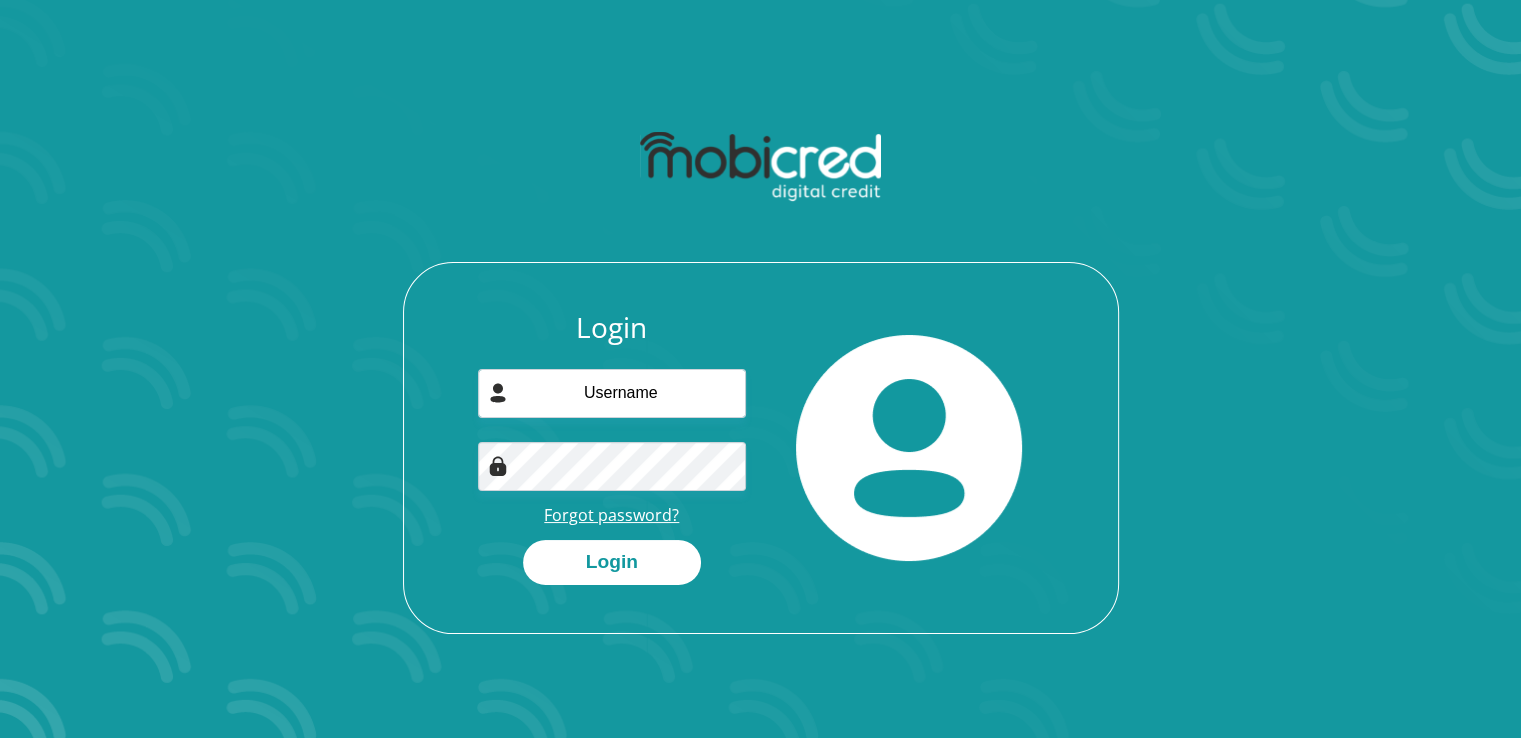 click on "Forgot password?" at bounding box center [611, 515] 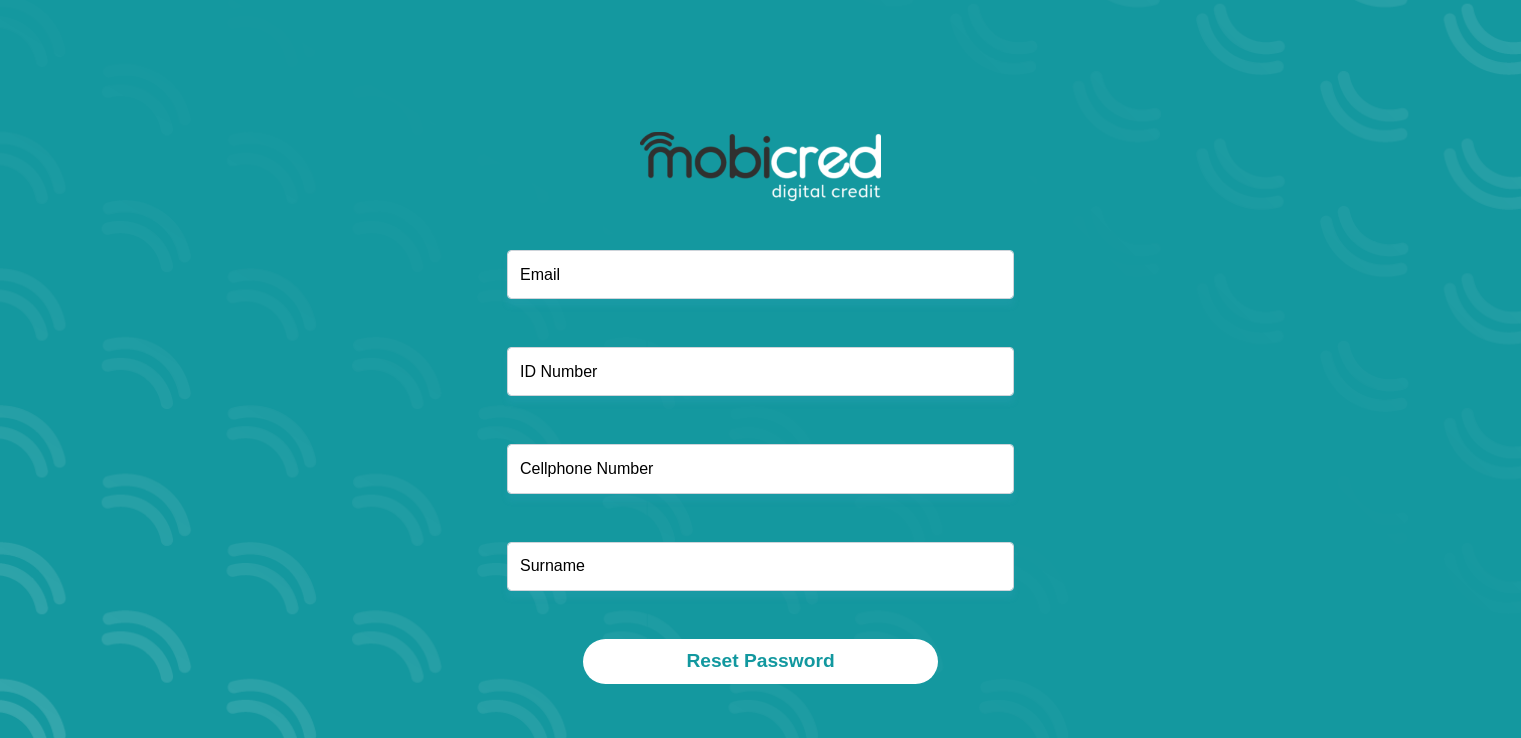 scroll, scrollTop: 0, scrollLeft: 0, axis: both 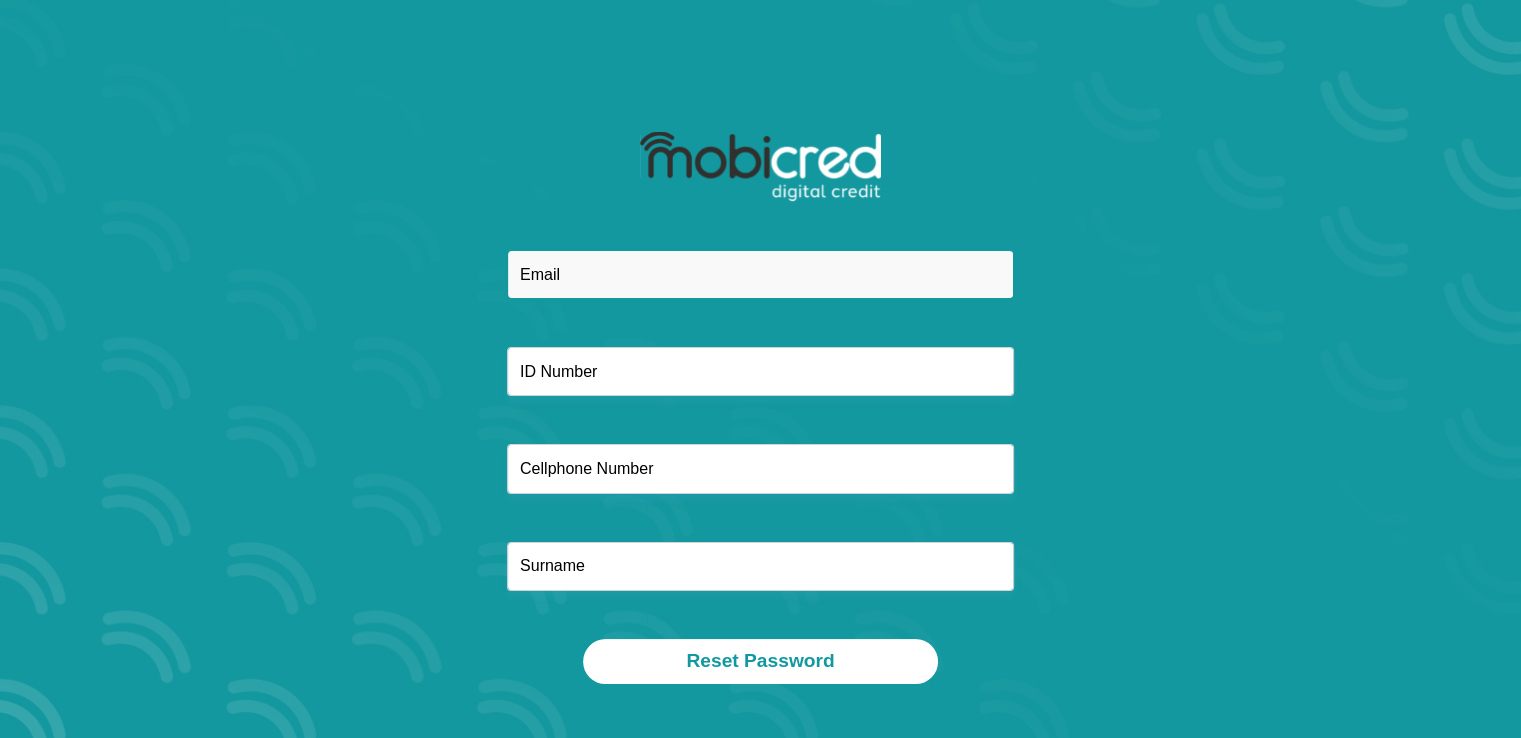 drag, startPoint x: 728, startPoint y: 273, endPoint x: 740, endPoint y: 271, distance: 12.165525 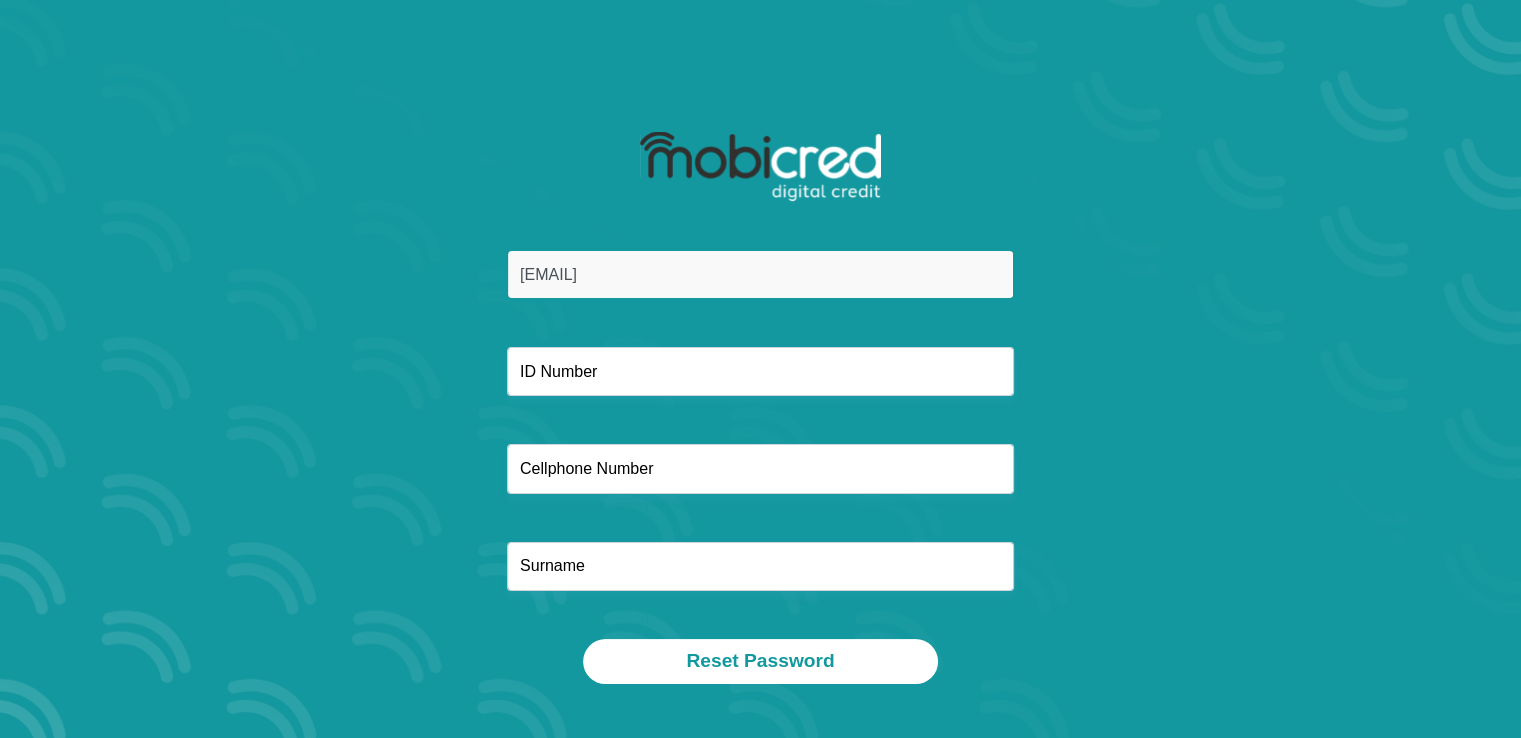 type on "[USERNAME]@[DOMAIN]" 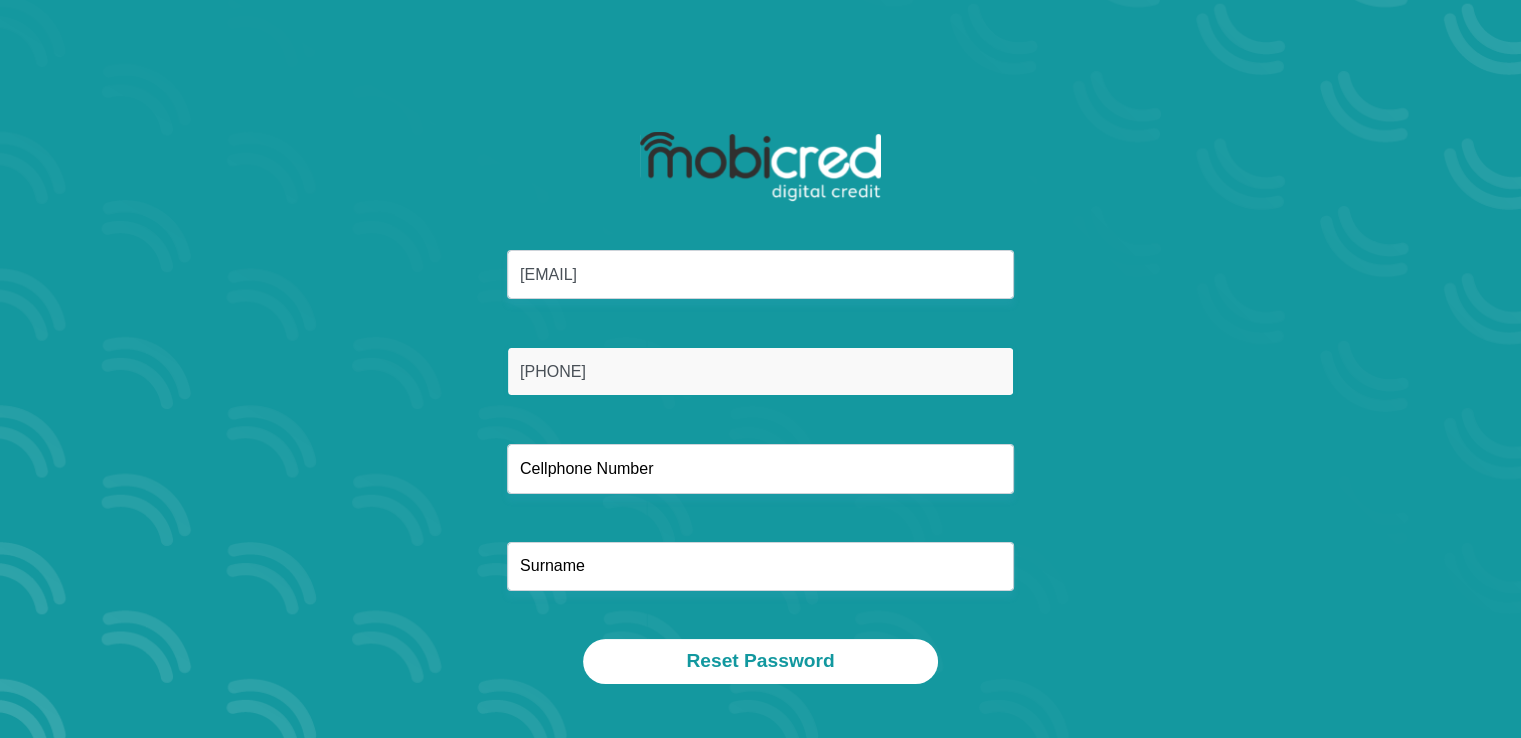 type on "6707090161088" 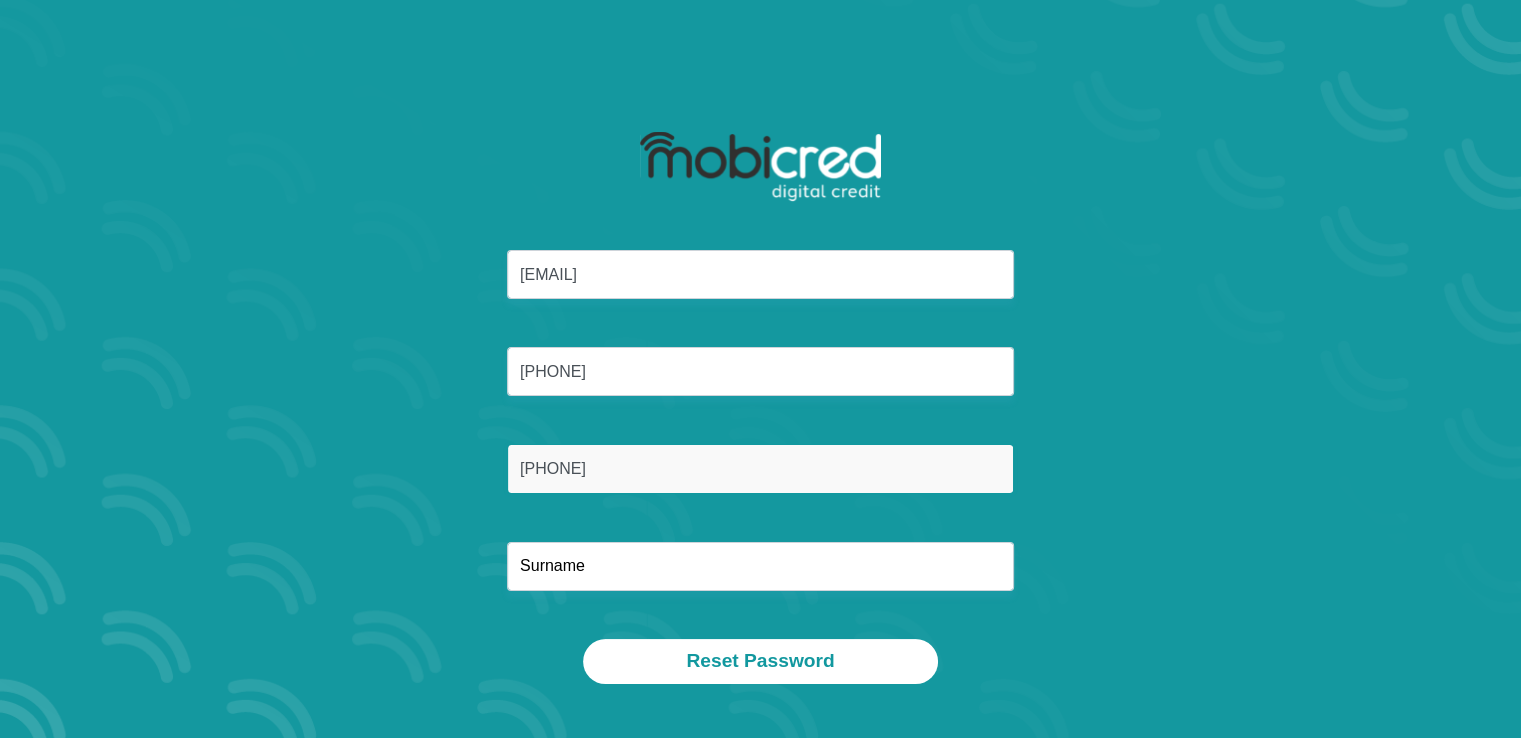 type on "0715746800" 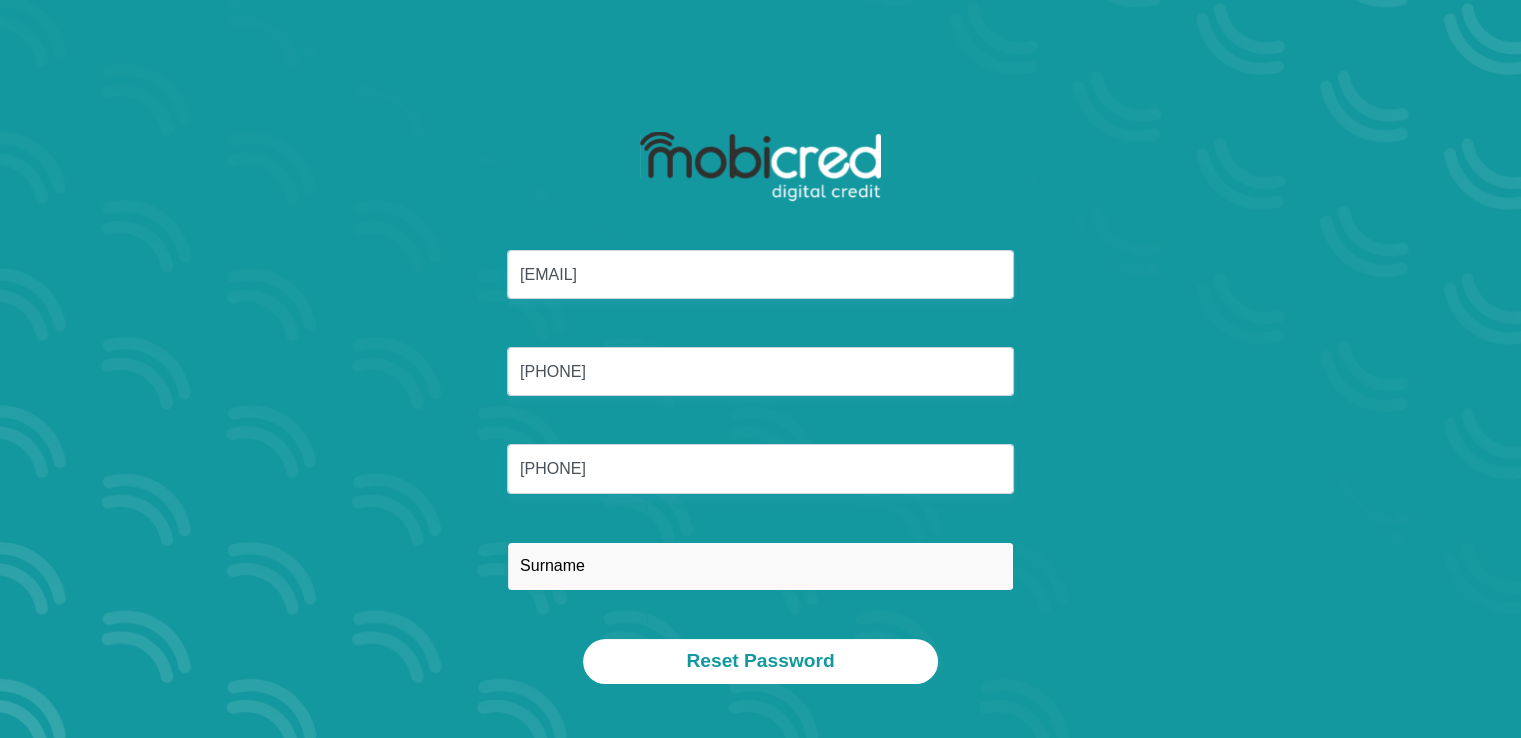 type on "C" 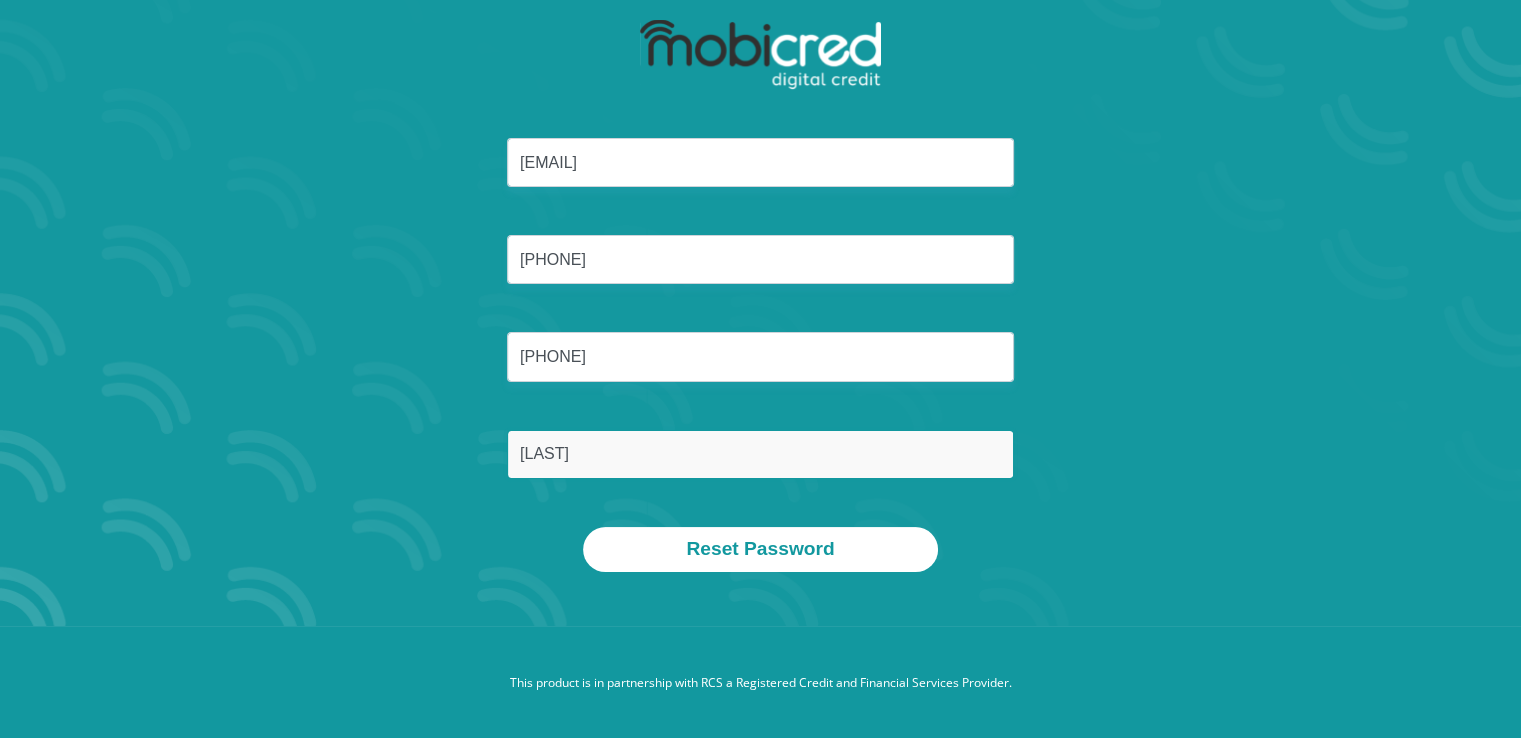 scroll, scrollTop: 114, scrollLeft: 0, axis: vertical 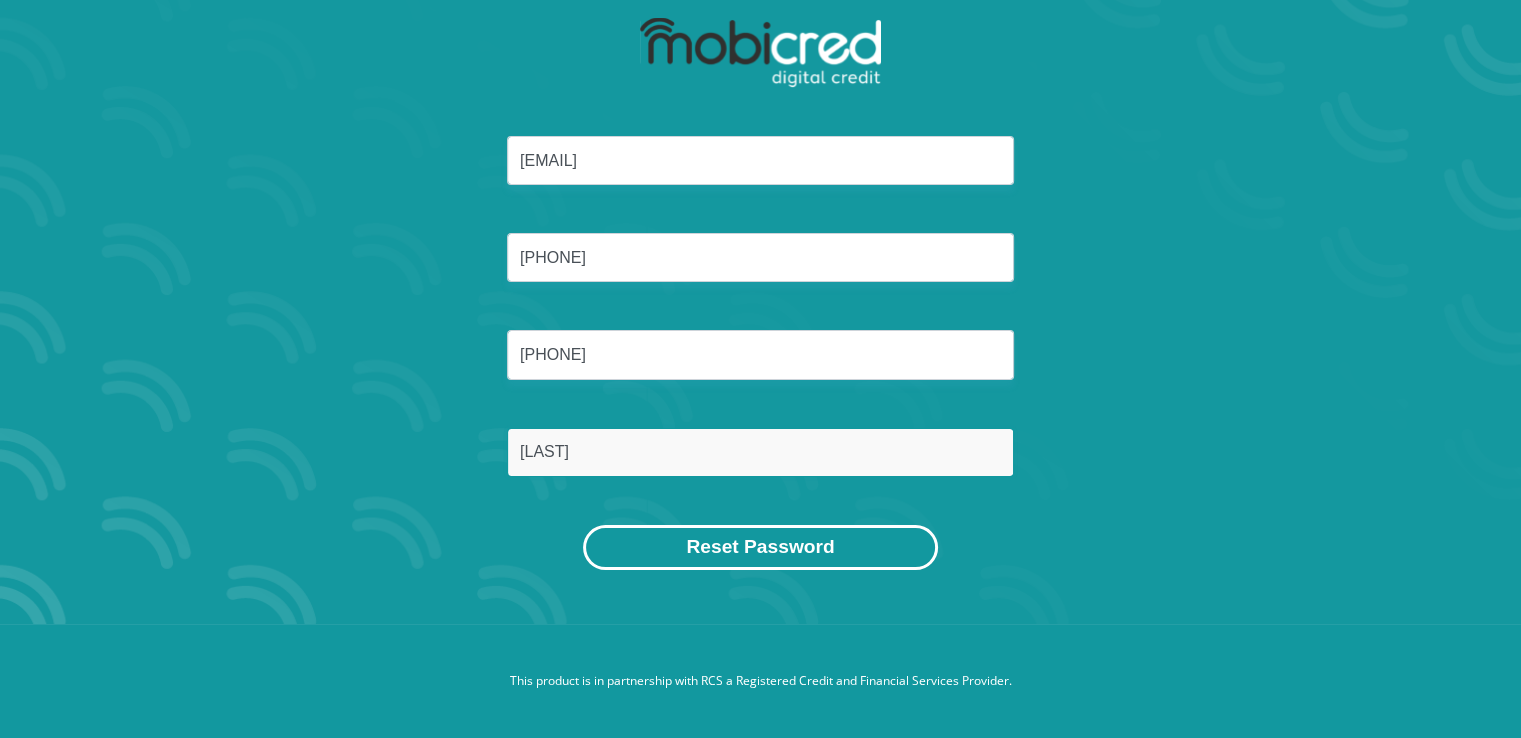 type on "Smith" 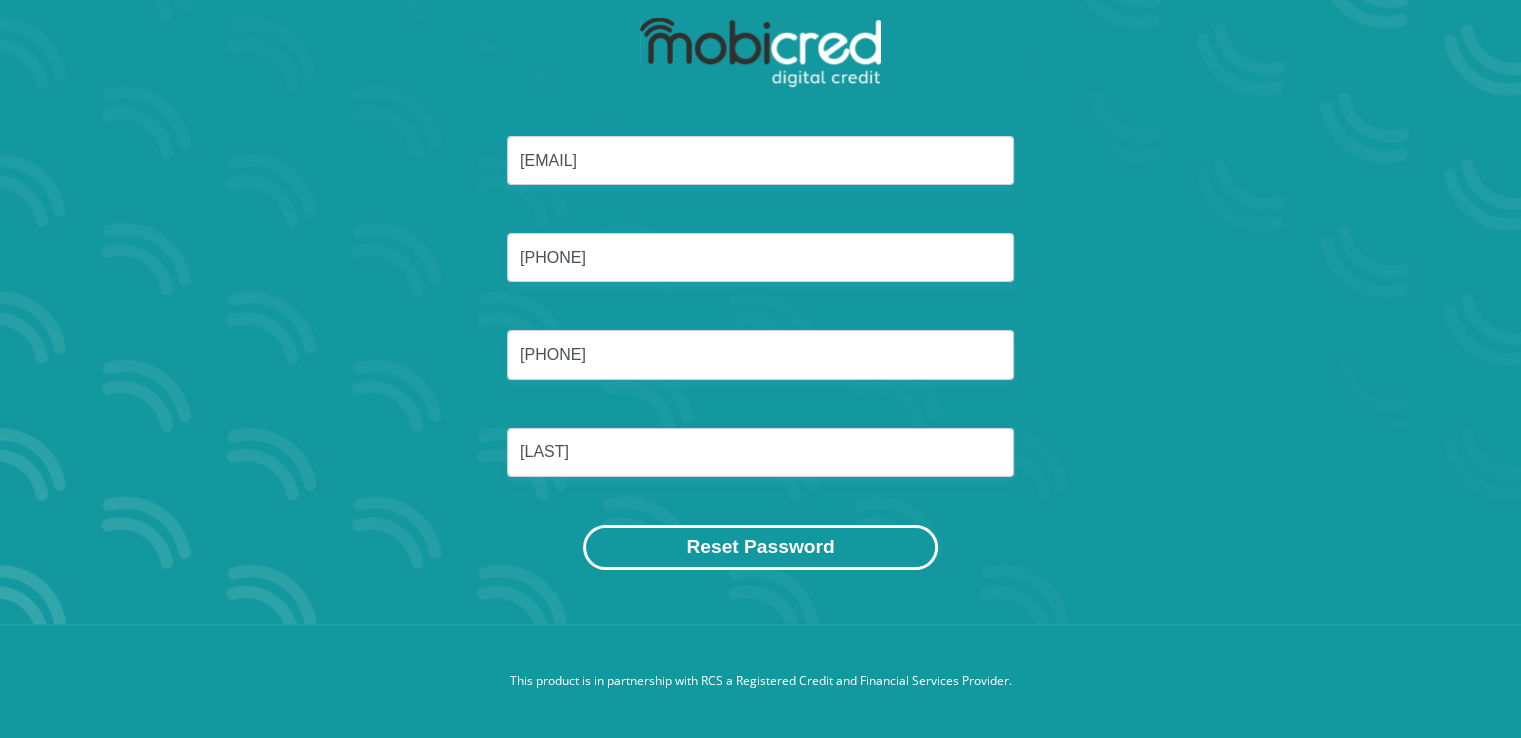 click on "Reset Password" at bounding box center (760, 547) 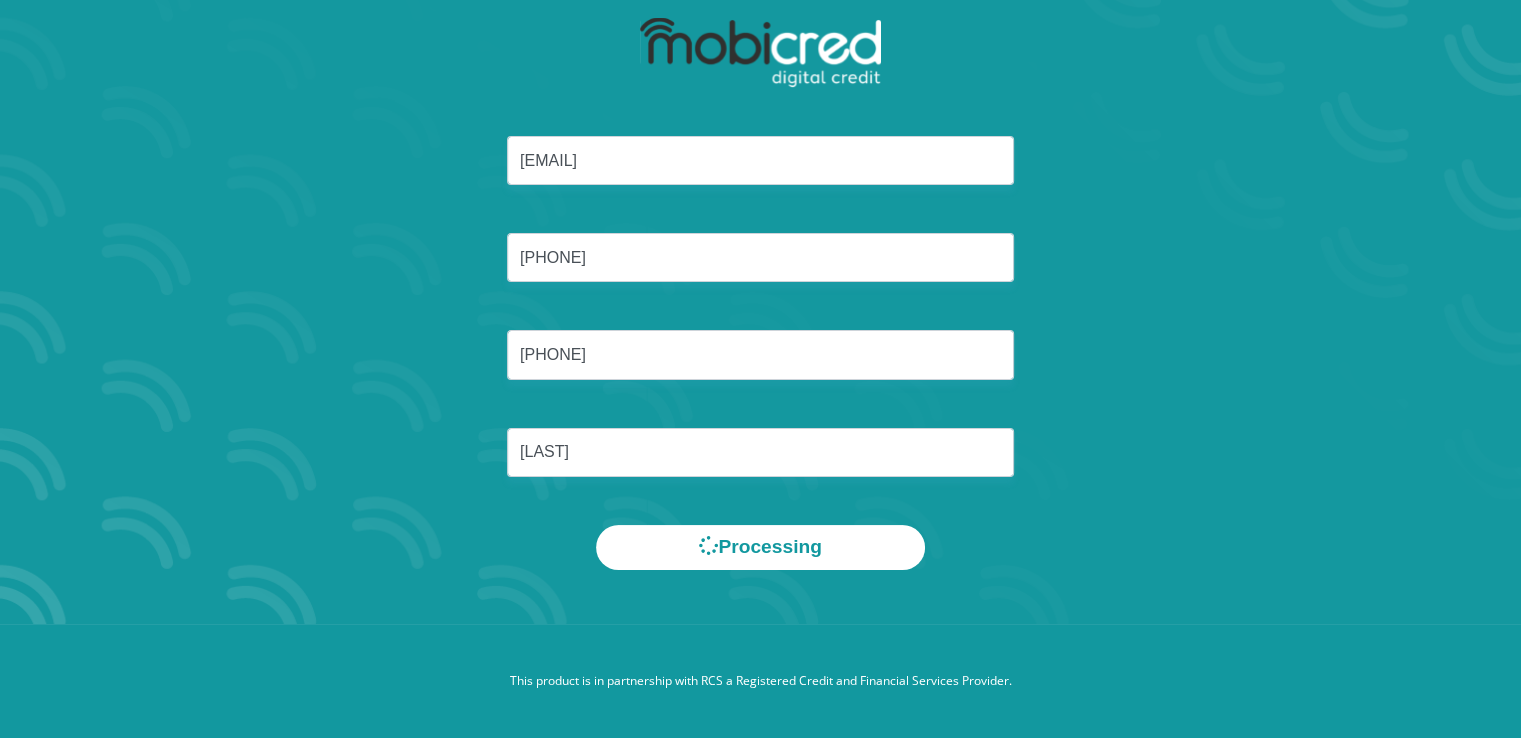 scroll, scrollTop: 0, scrollLeft: 0, axis: both 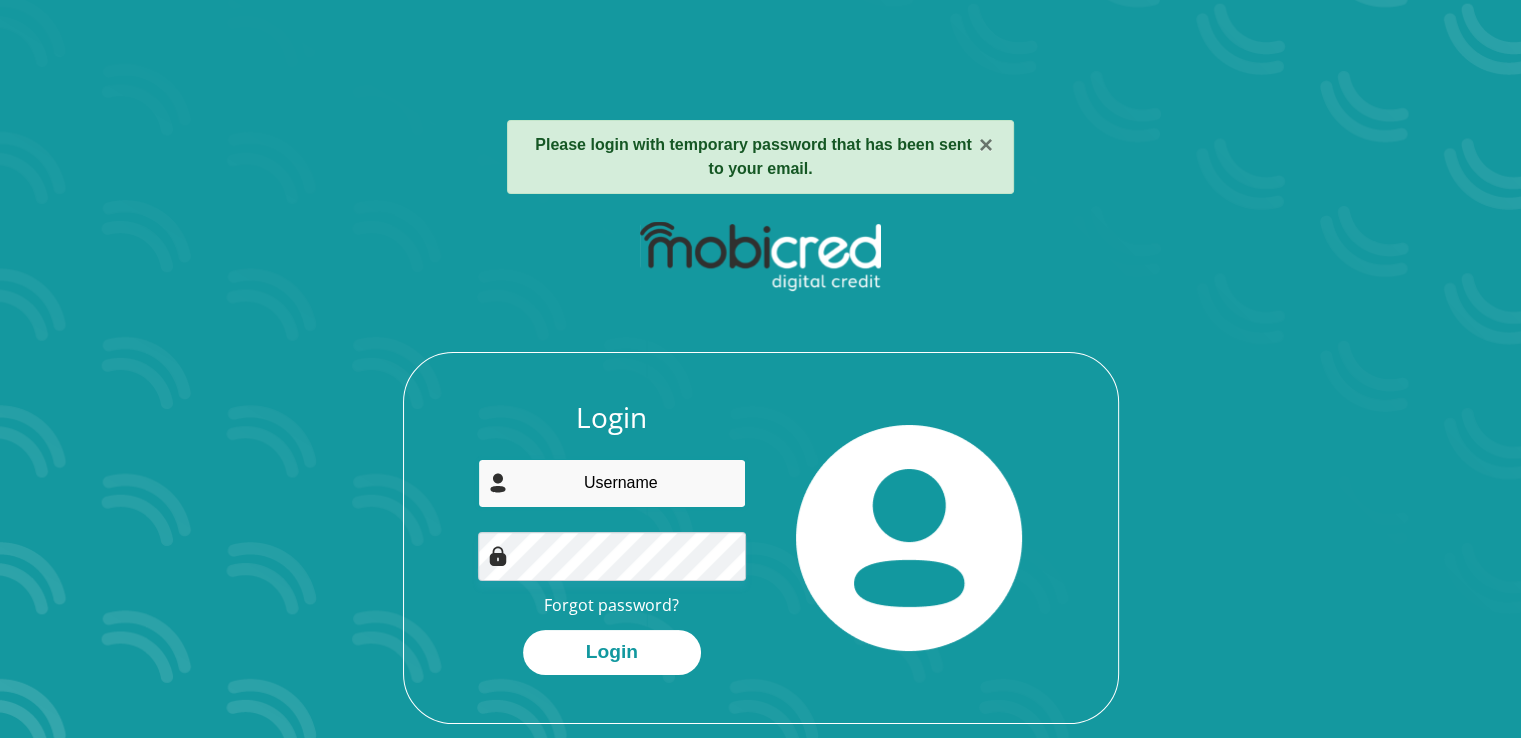 click at bounding box center (612, 483) 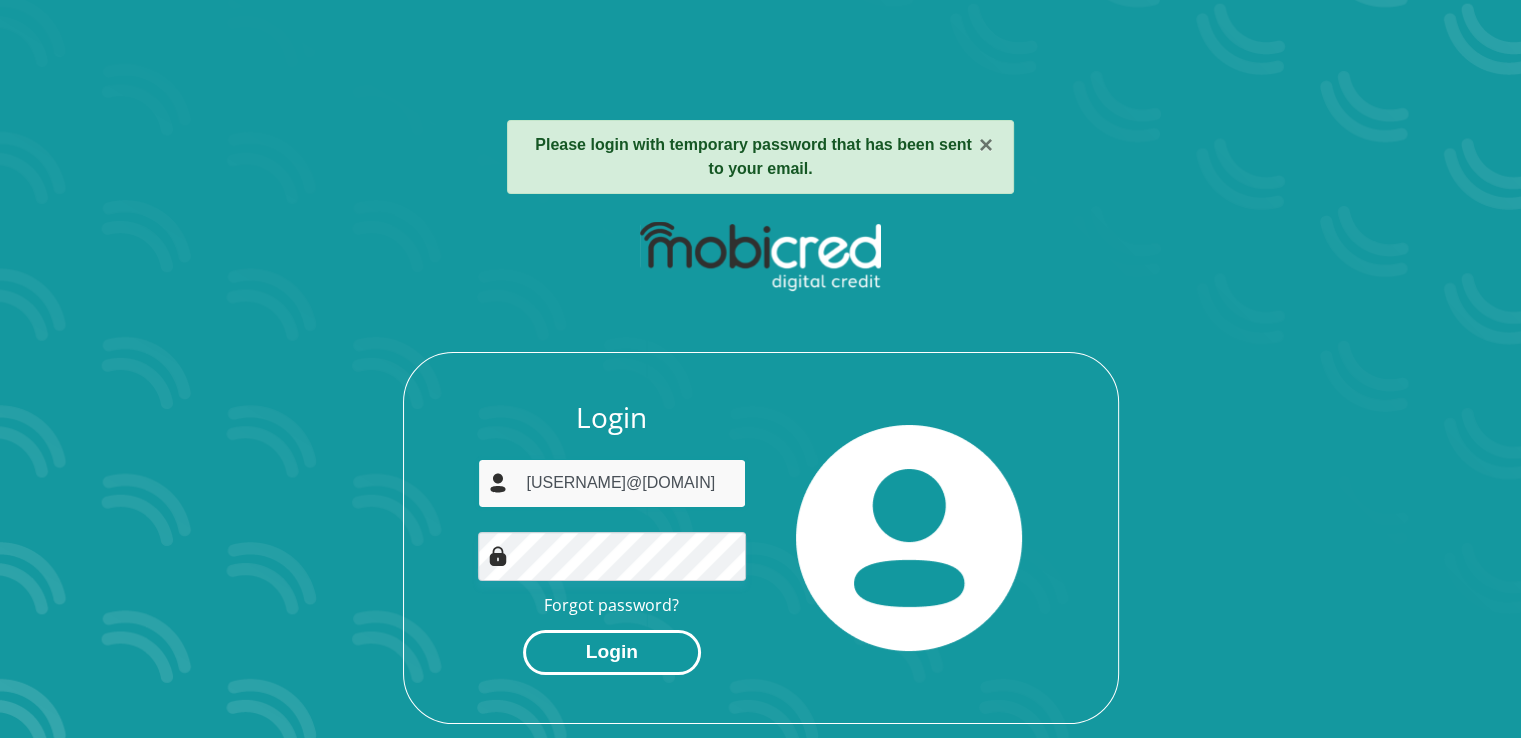 type on "corne.c.smith@gmail.com" 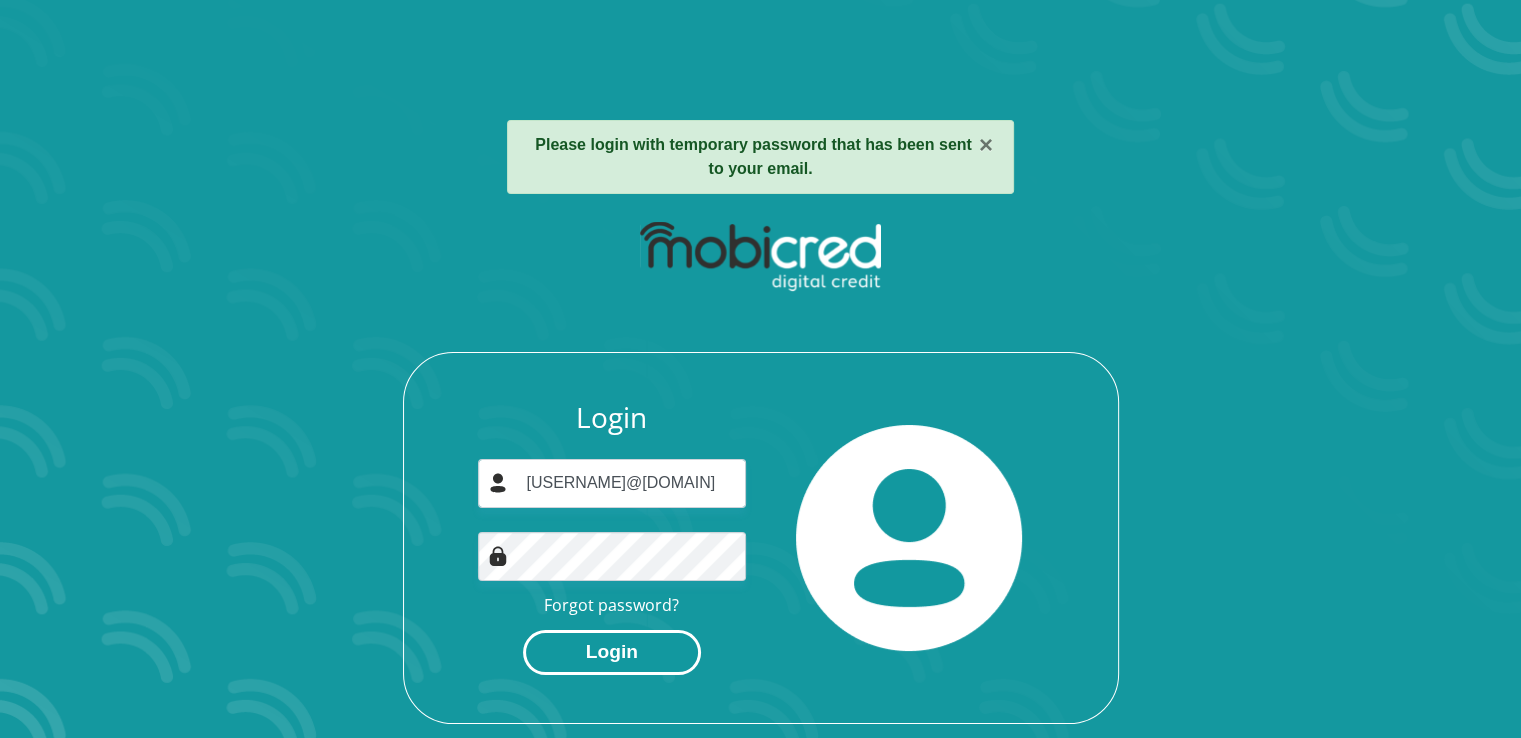 click on "Login" at bounding box center [612, 652] 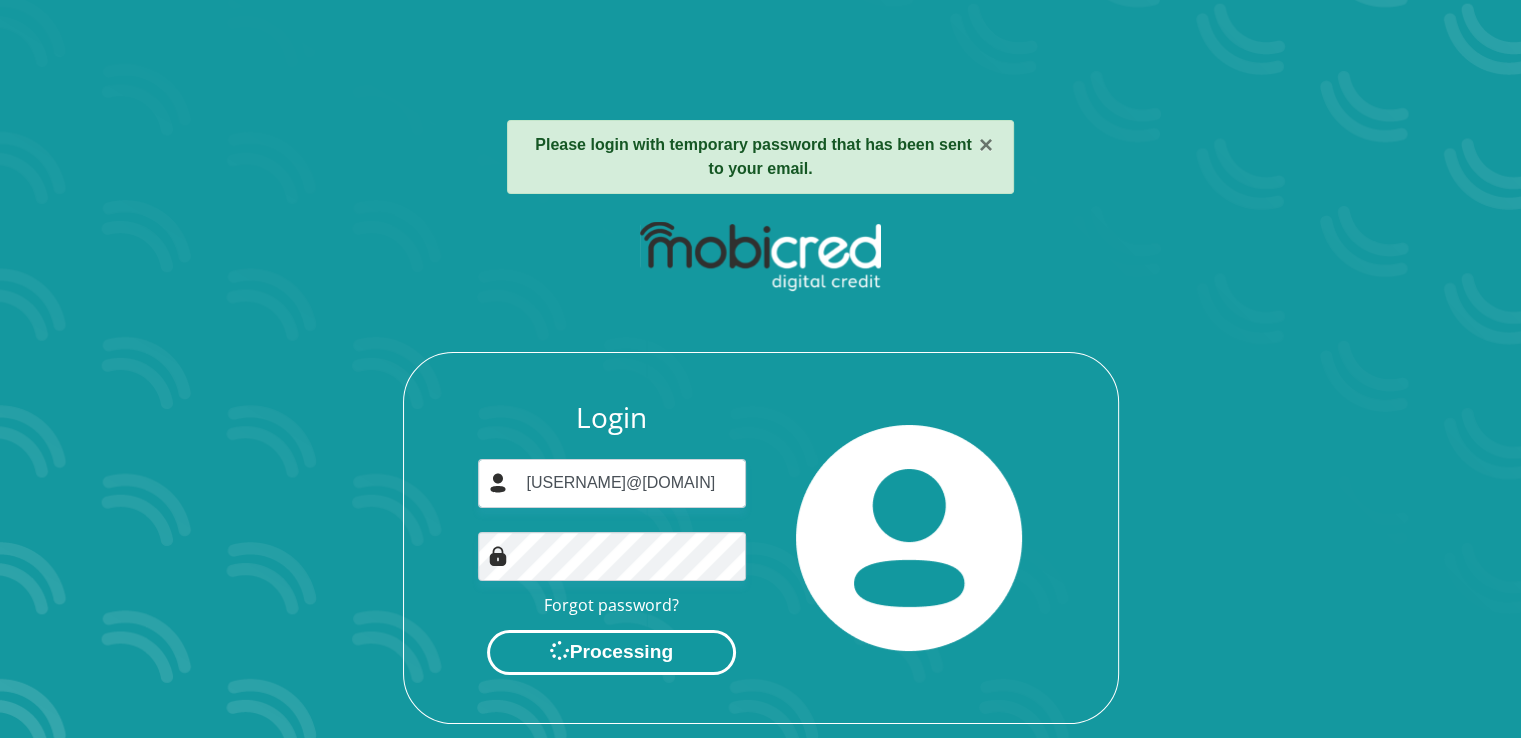 scroll, scrollTop: 0, scrollLeft: 0, axis: both 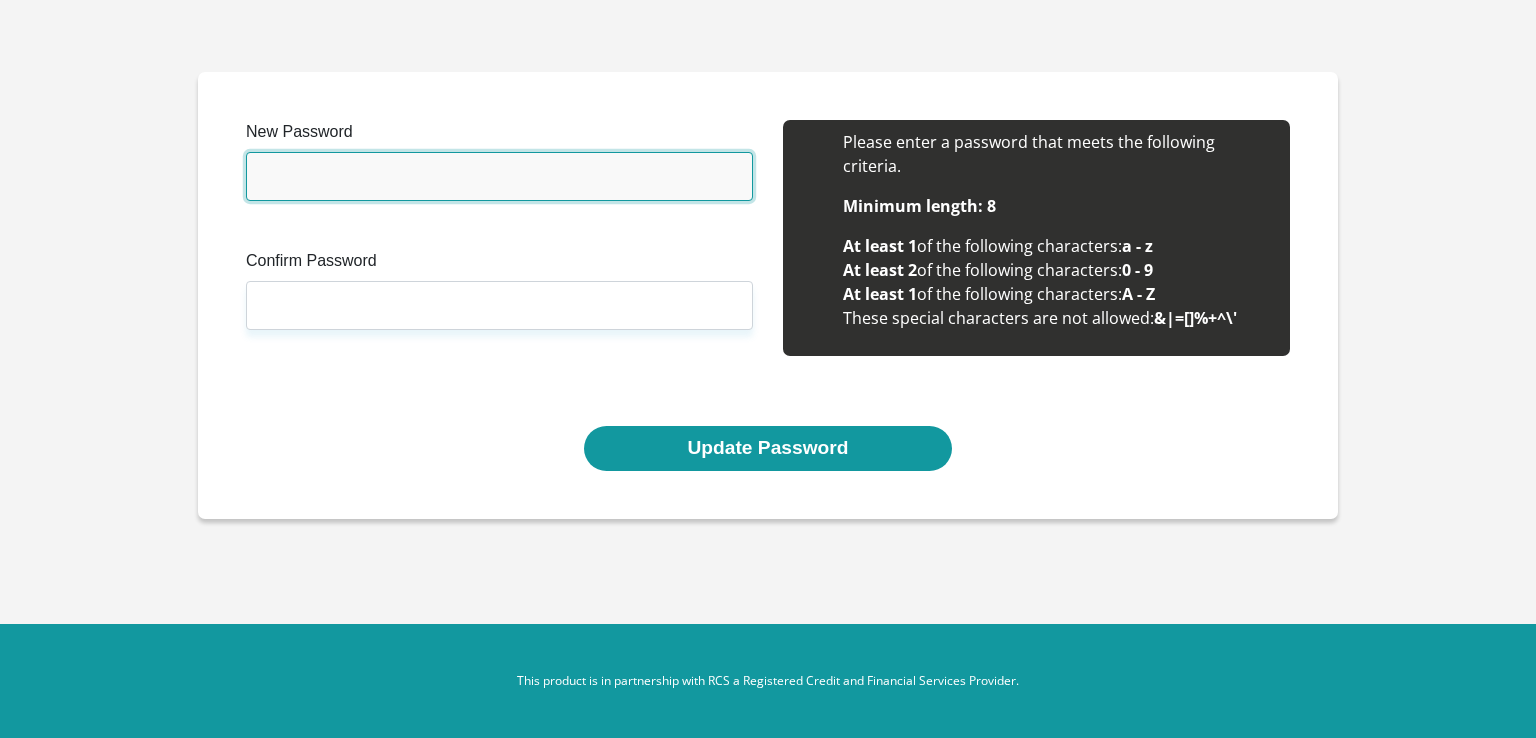 click on "New Password" at bounding box center (499, 176) 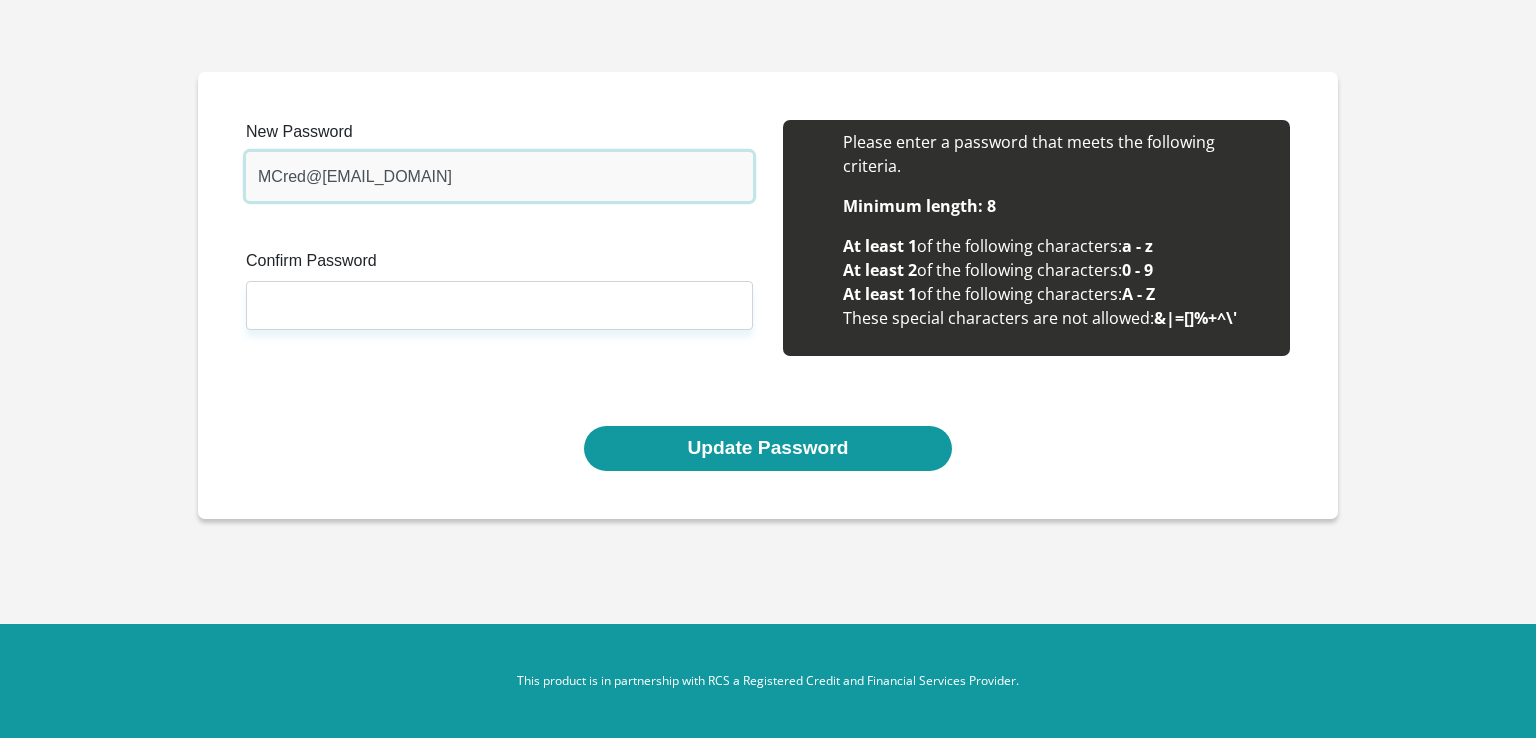 type on "MCred@[EMAIL_DOMAIN]" 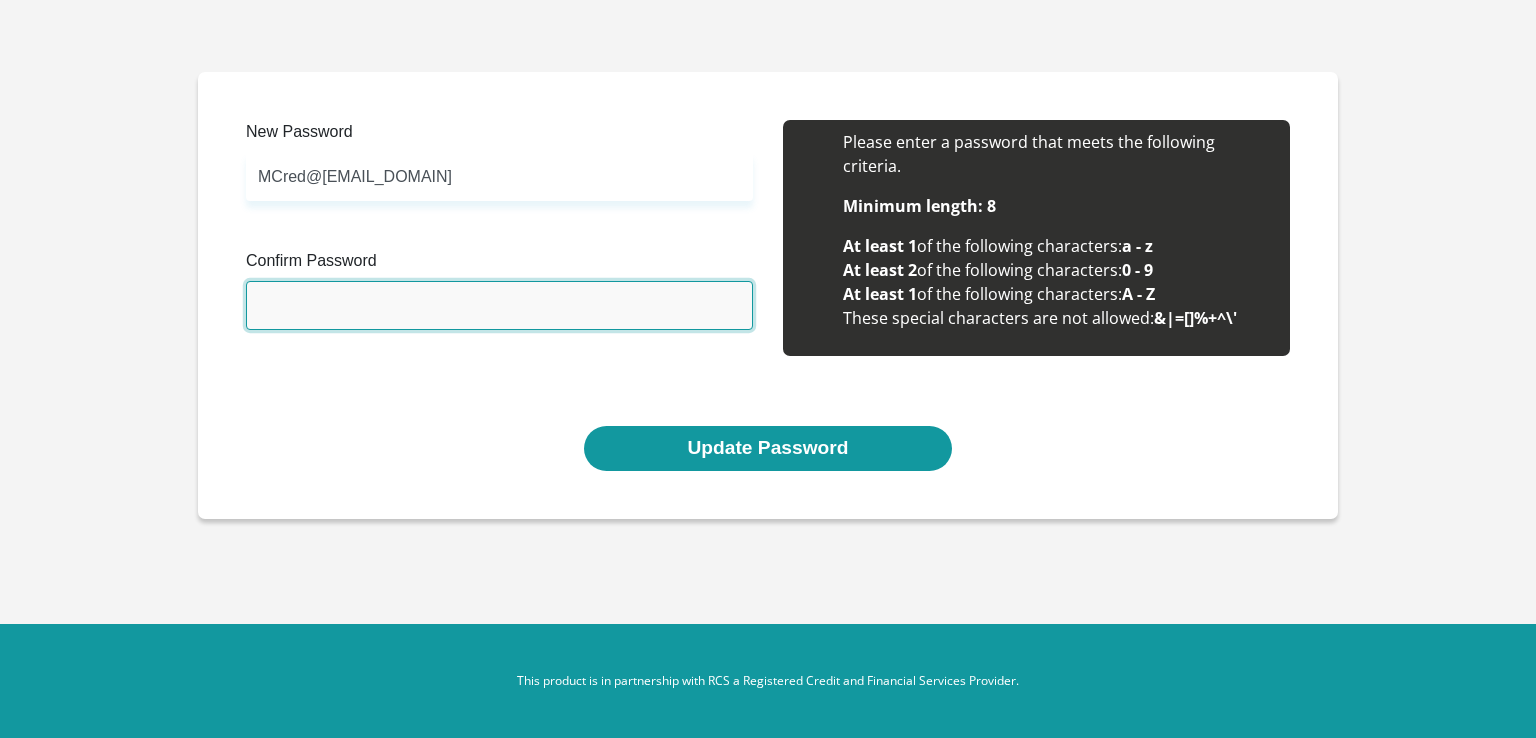 click on "Confirm Password" at bounding box center (499, 305) 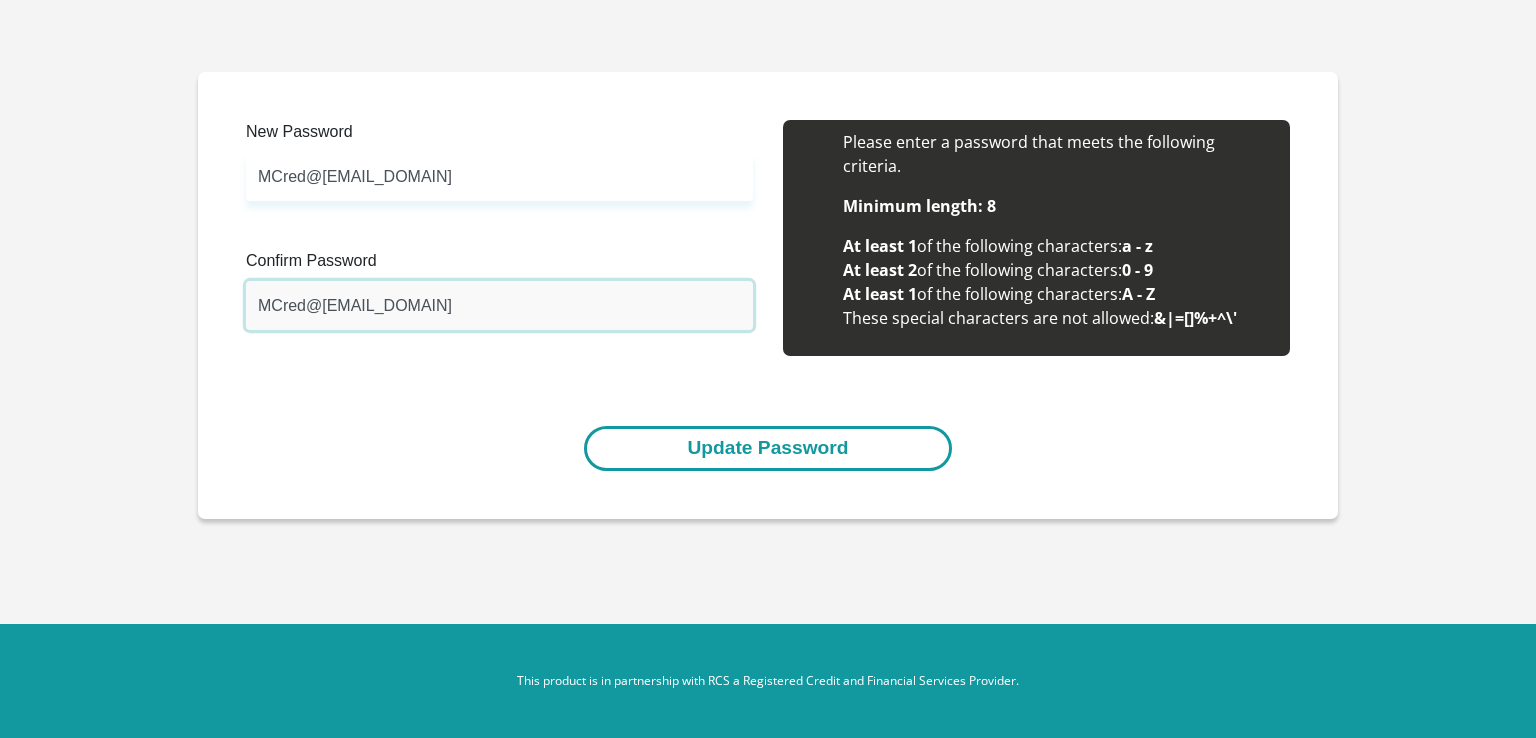 type on "MCred@[EMAIL_DOMAIN]" 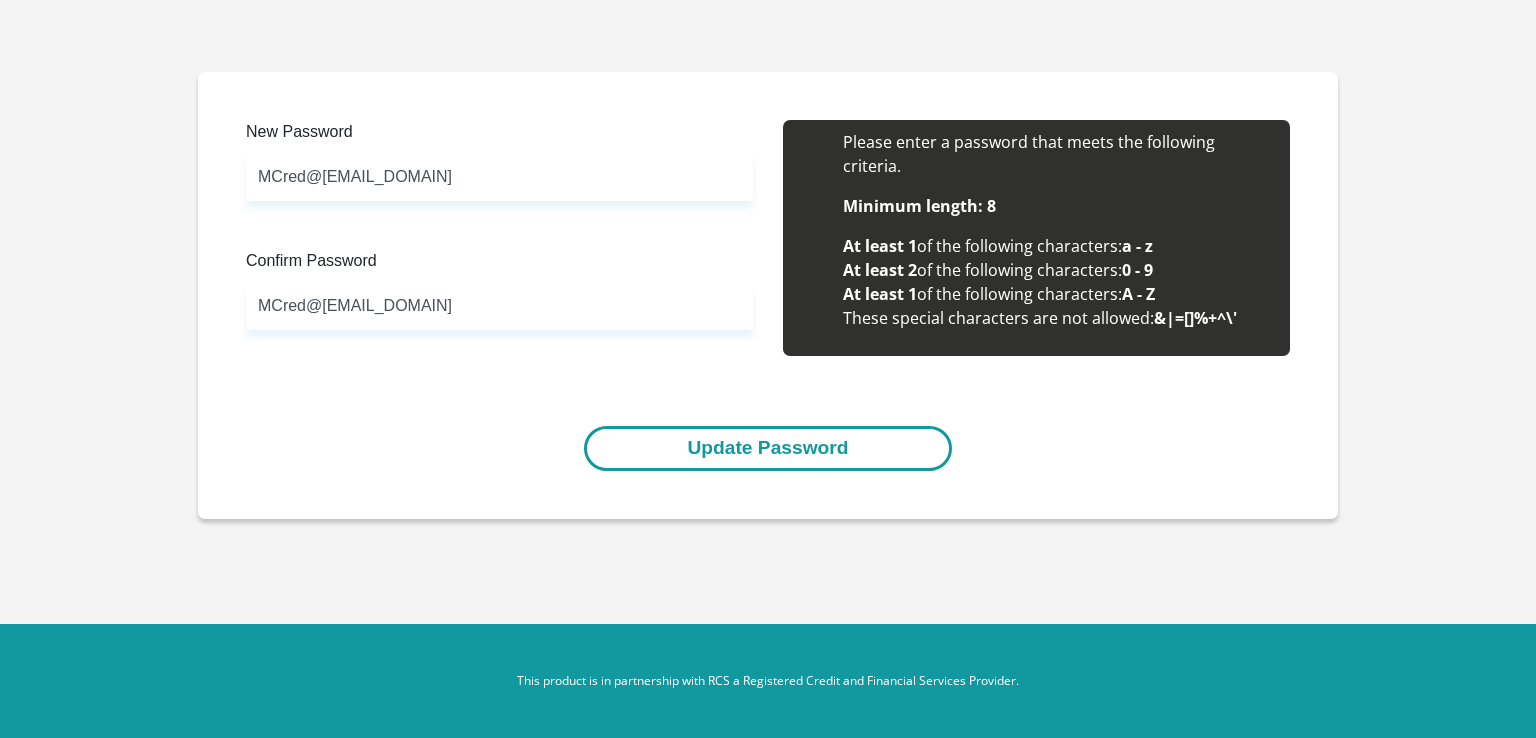 click on "Update Password" at bounding box center (767, 448) 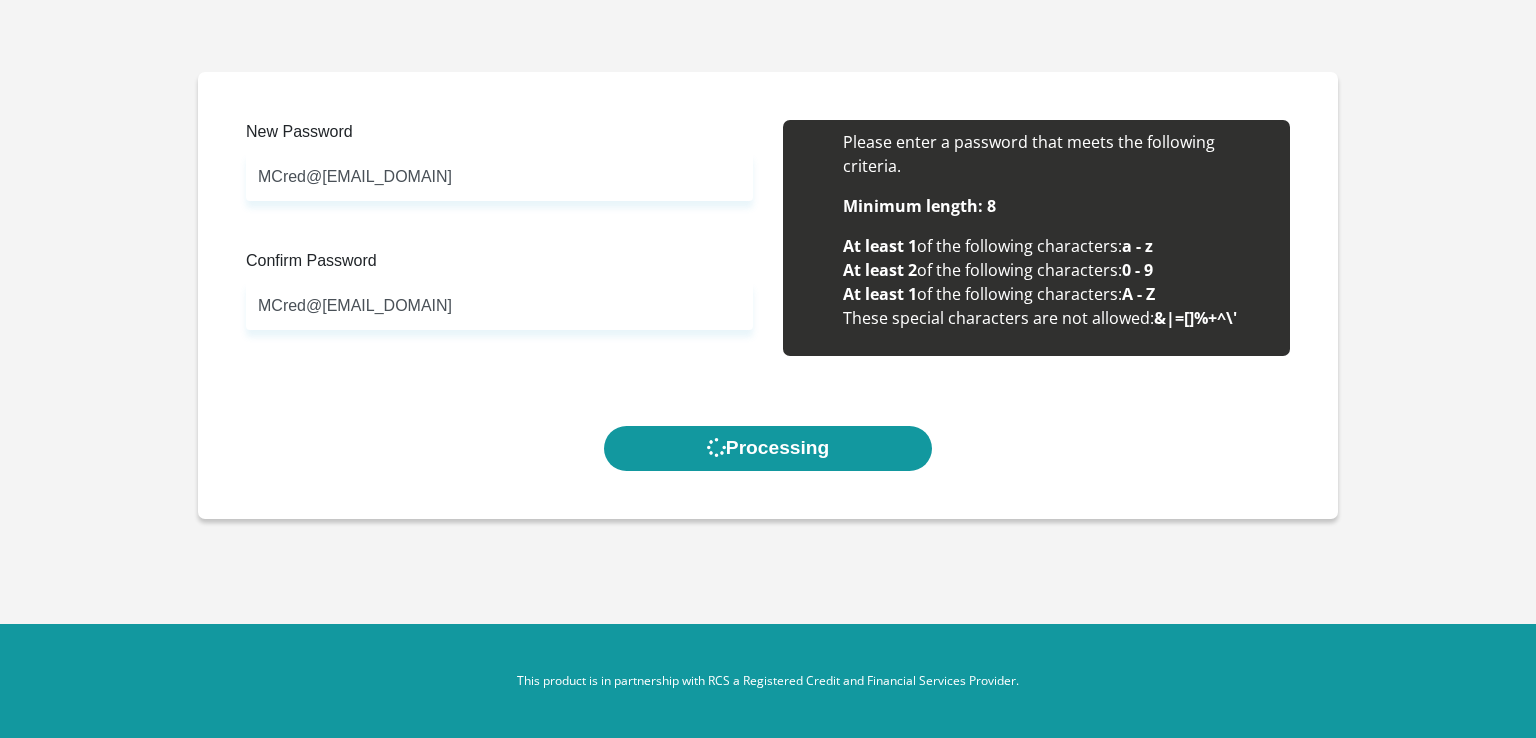 scroll, scrollTop: 0, scrollLeft: 0, axis: both 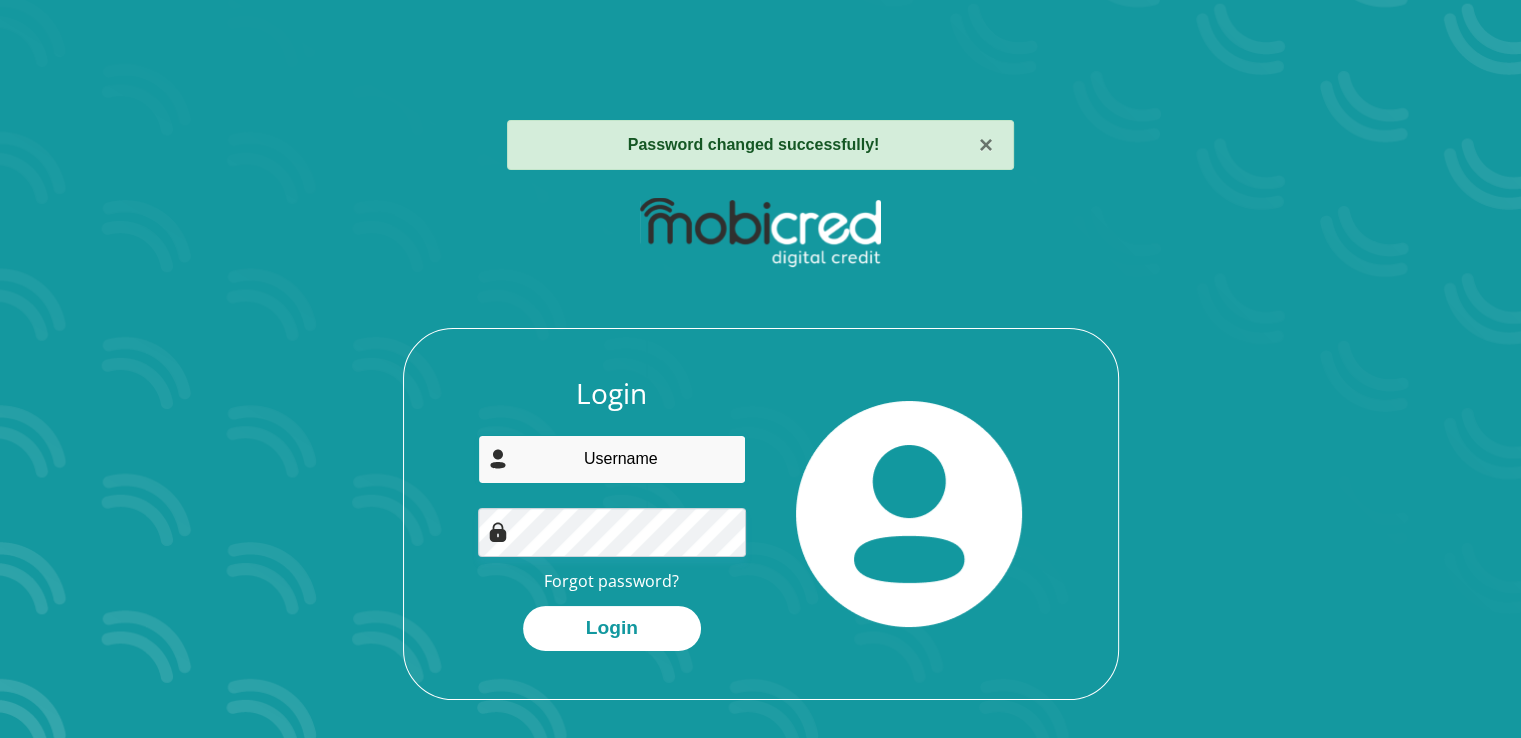 click at bounding box center [612, 459] 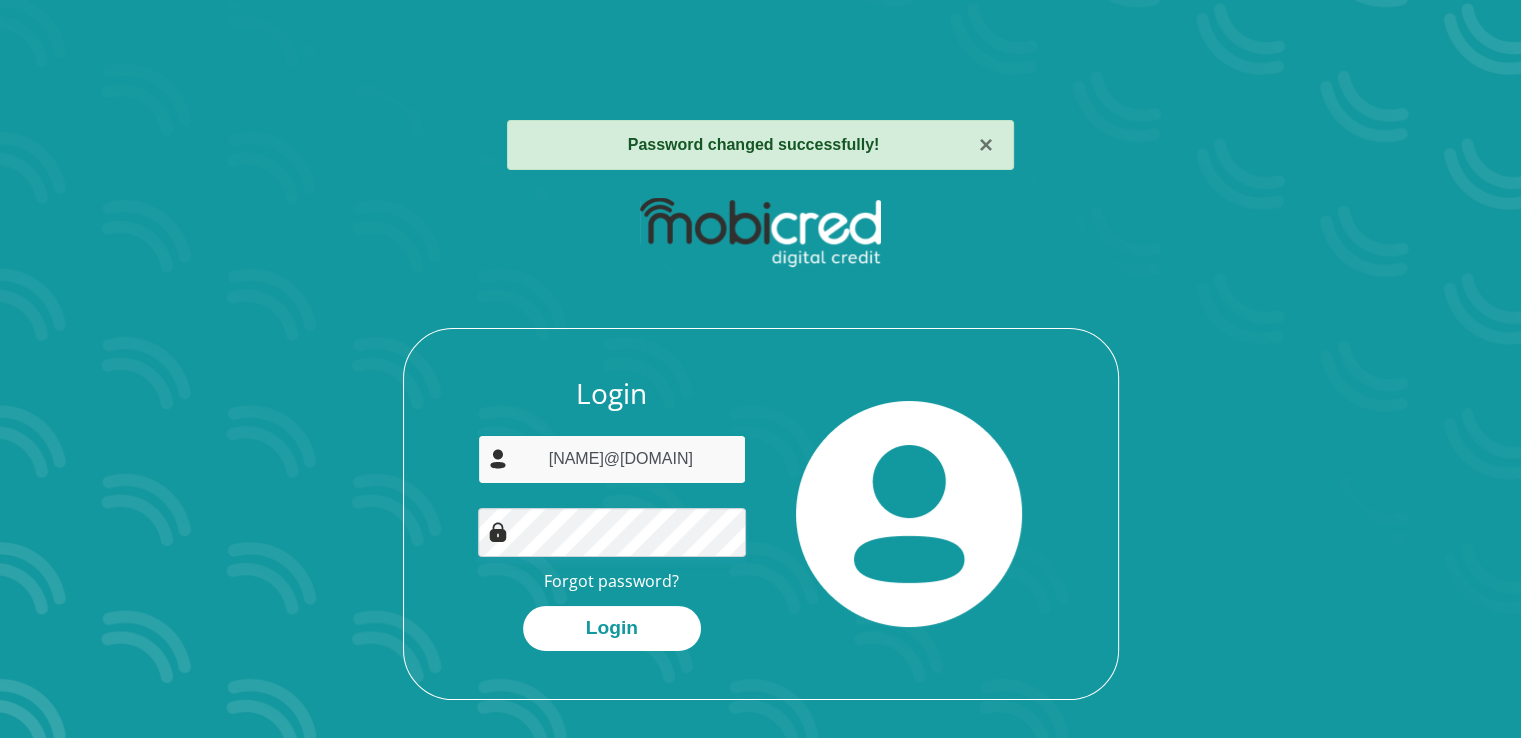 type on "[NAME]@[DOMAIN]" 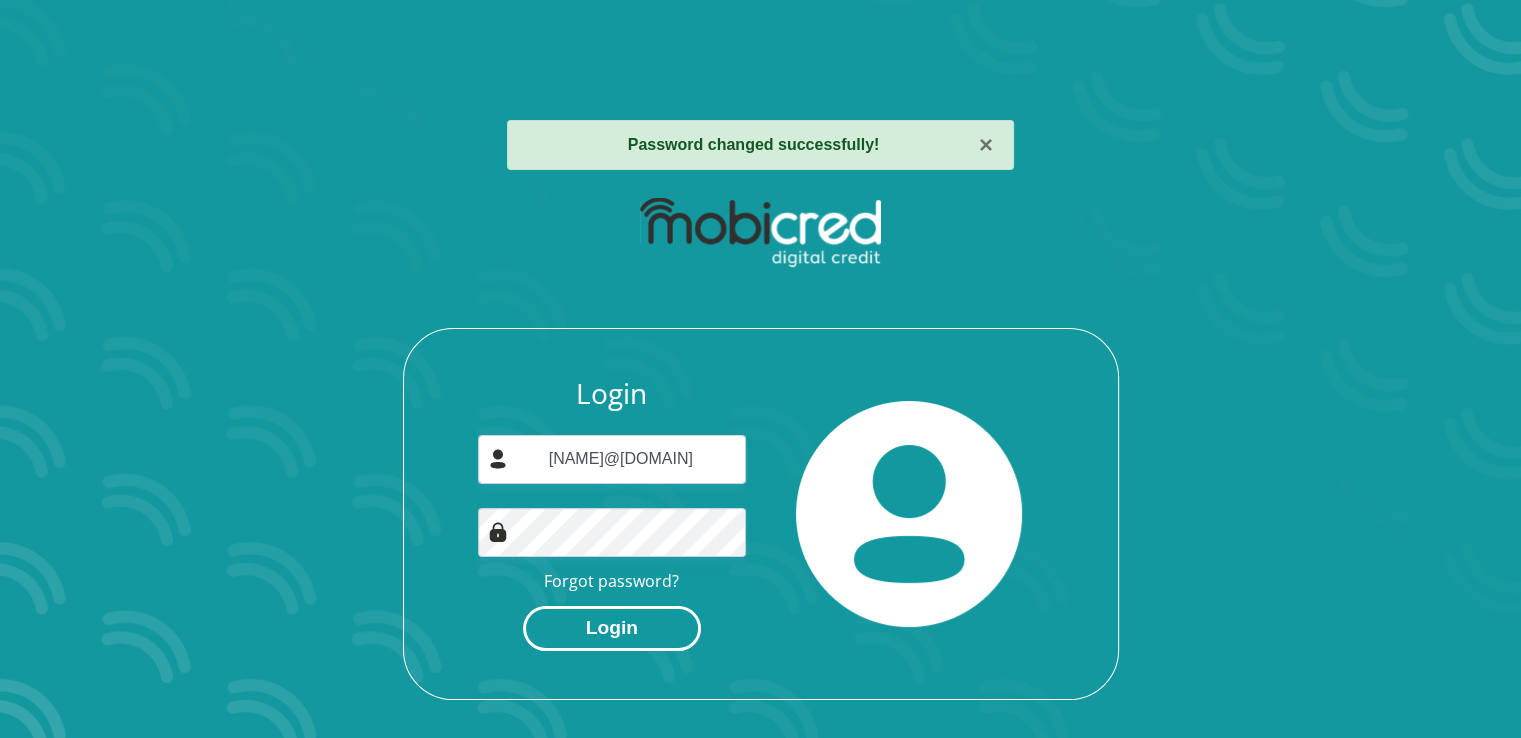 click on "Login" at bounding box center (612, 628) 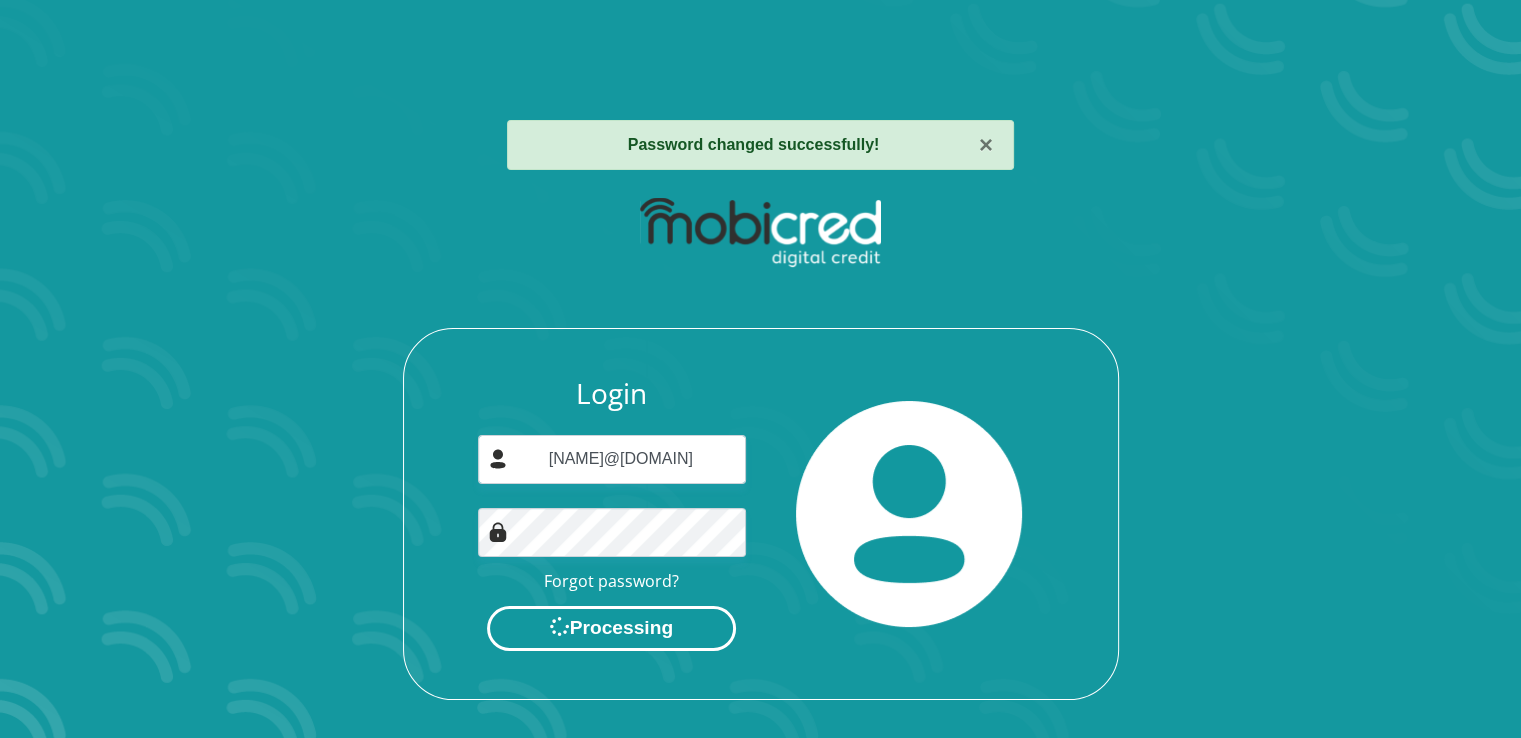 scroll, scrollTop: 0, scrollLeft: 0, axis: both 